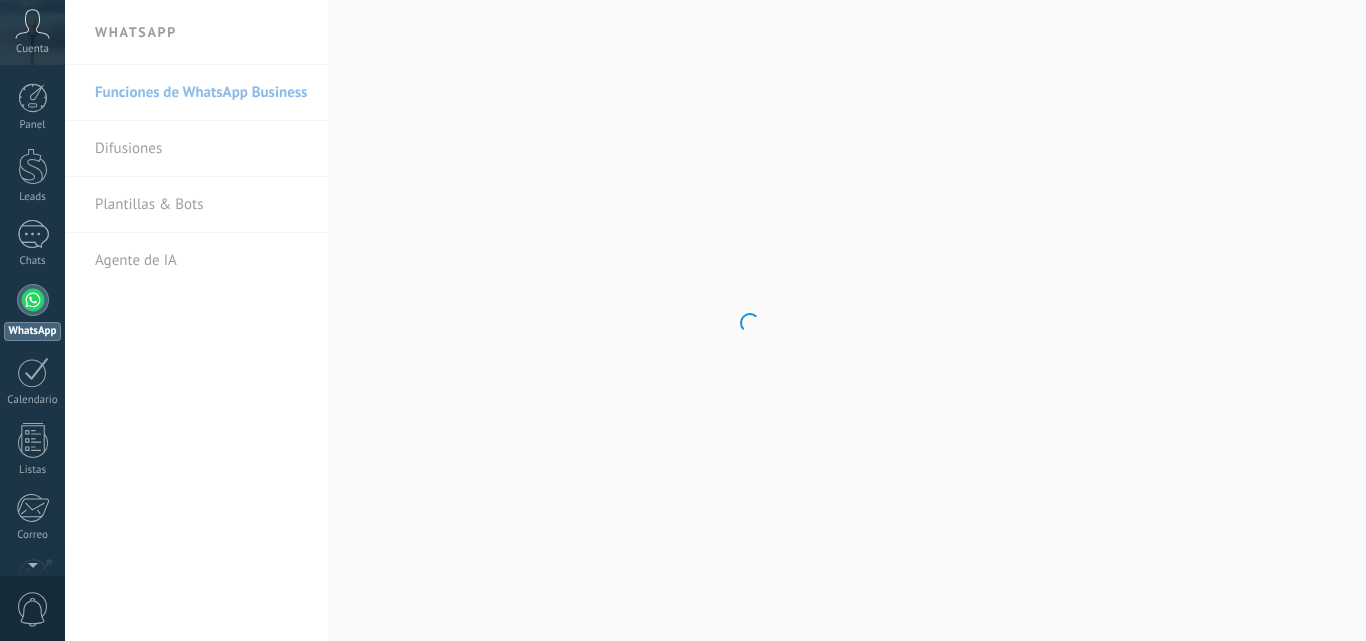 scroll, scrollTop: 0, scrollLeft: 0, axis: both 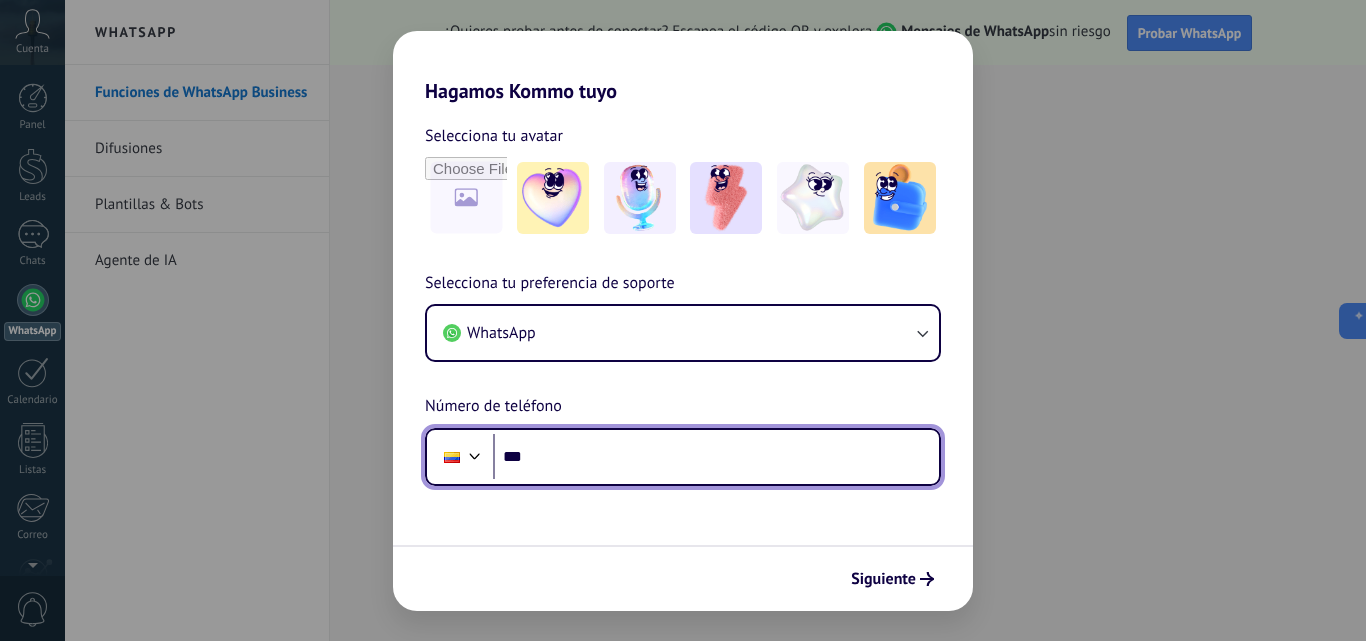 click on "***" at bounding box center (716, 457) 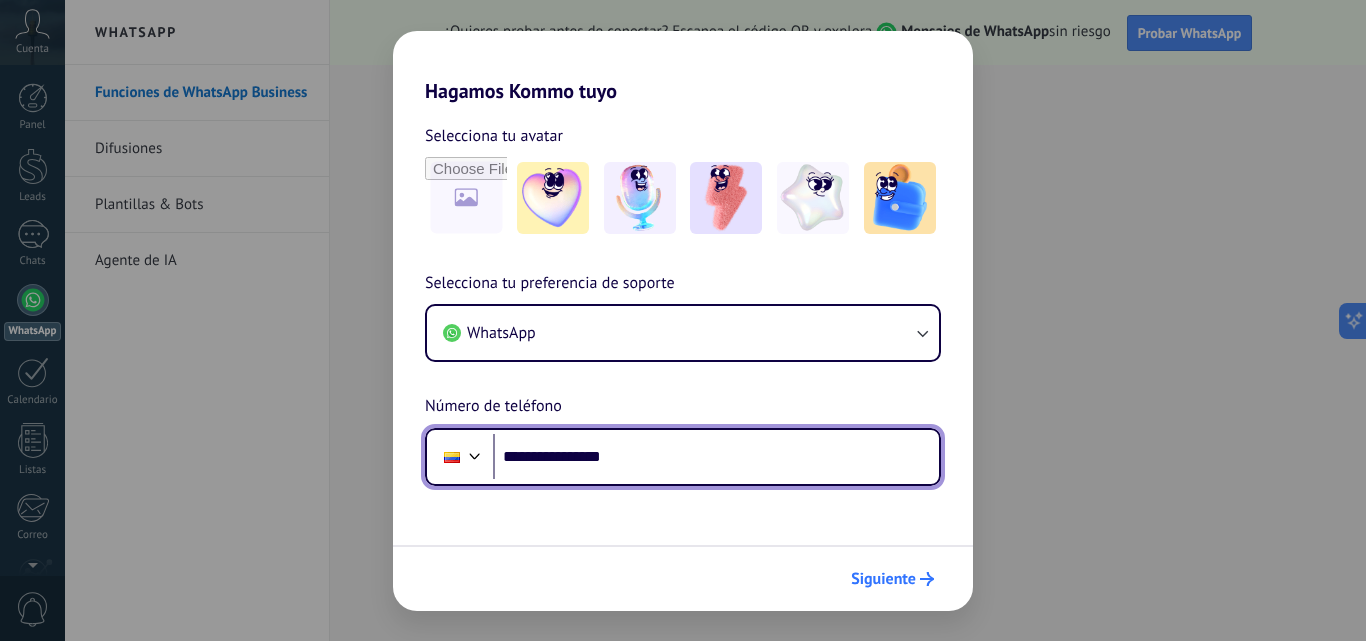 type on "**********" 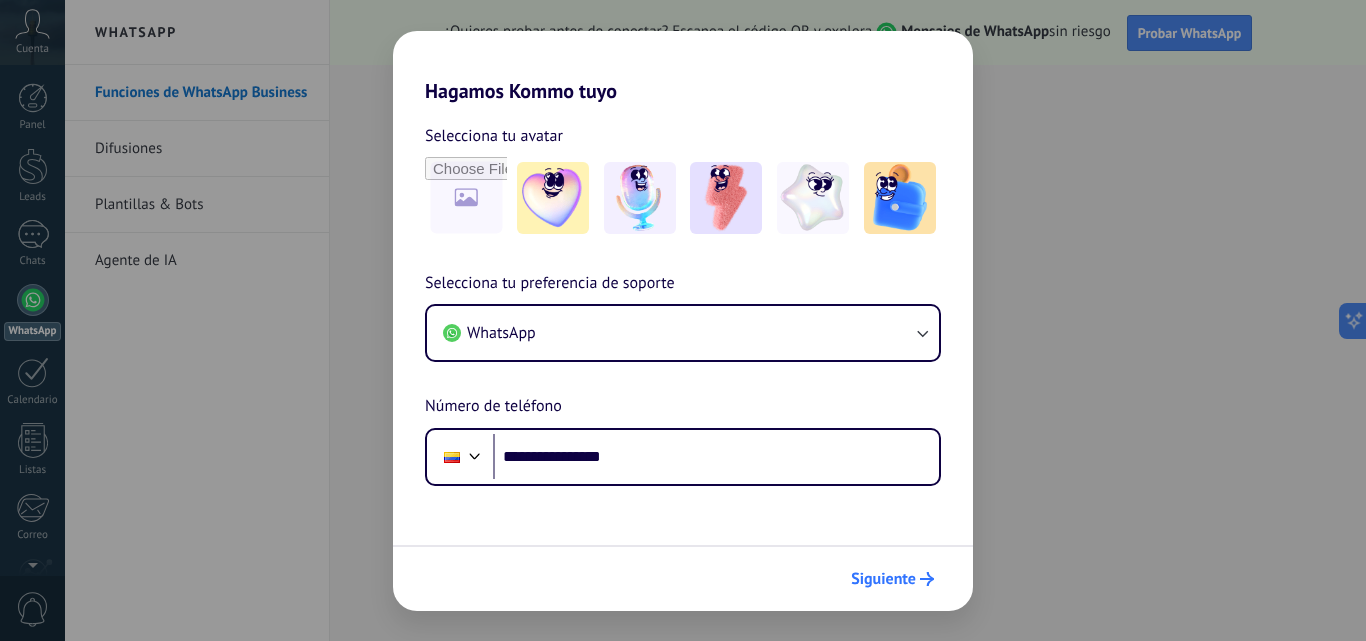 click on "Siguiente" at bounding box center (883, 579) 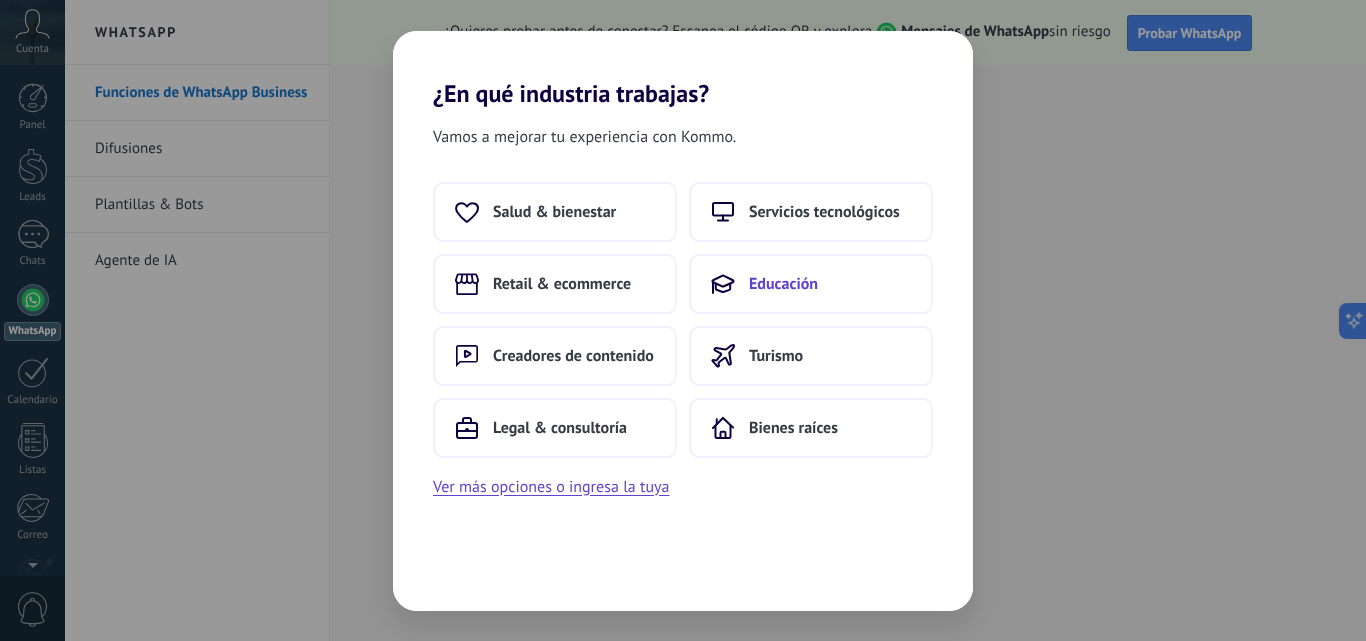 click on "Educación" at bounding box center [783, 284] 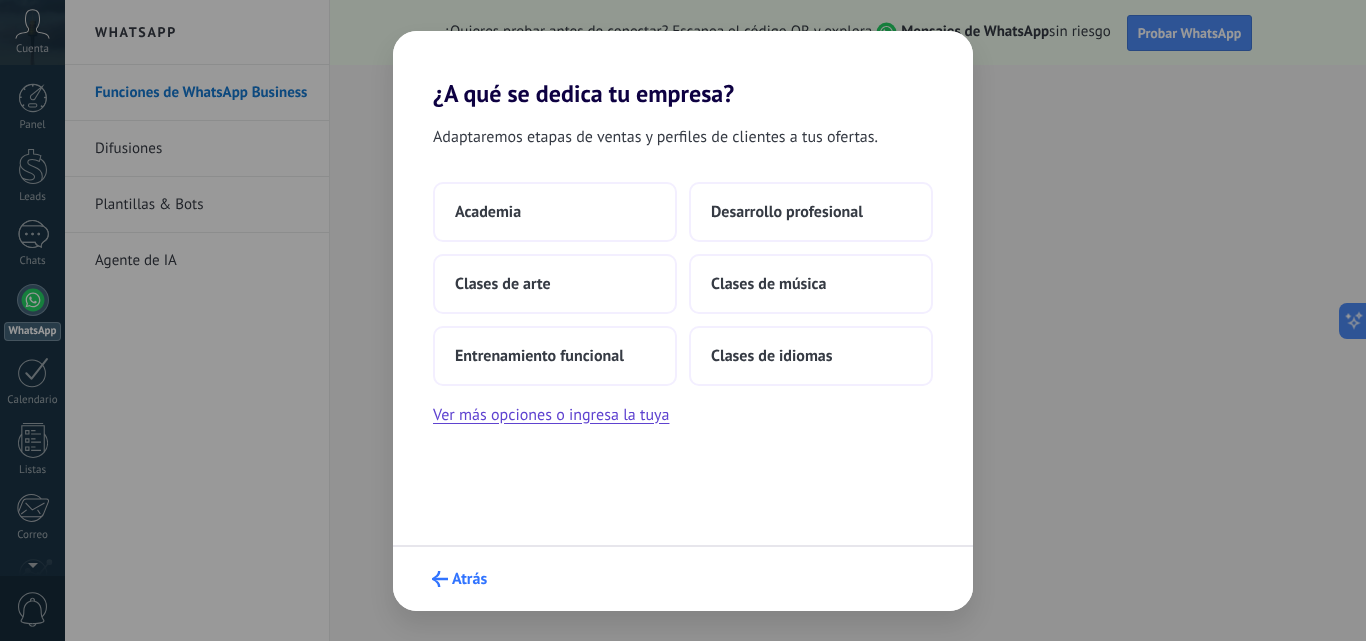 click on "Atrás" at bounding box center [469, 579] 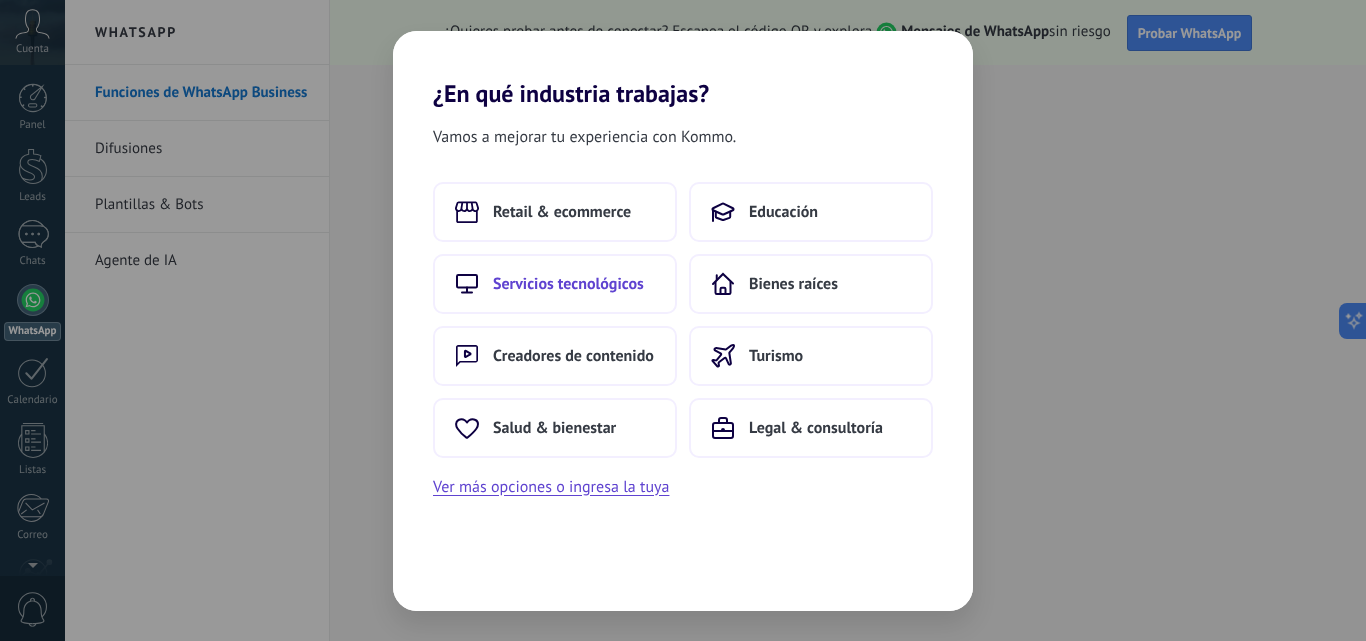 click on "Servicios tecnológicos" at bounding box center [568, 284] 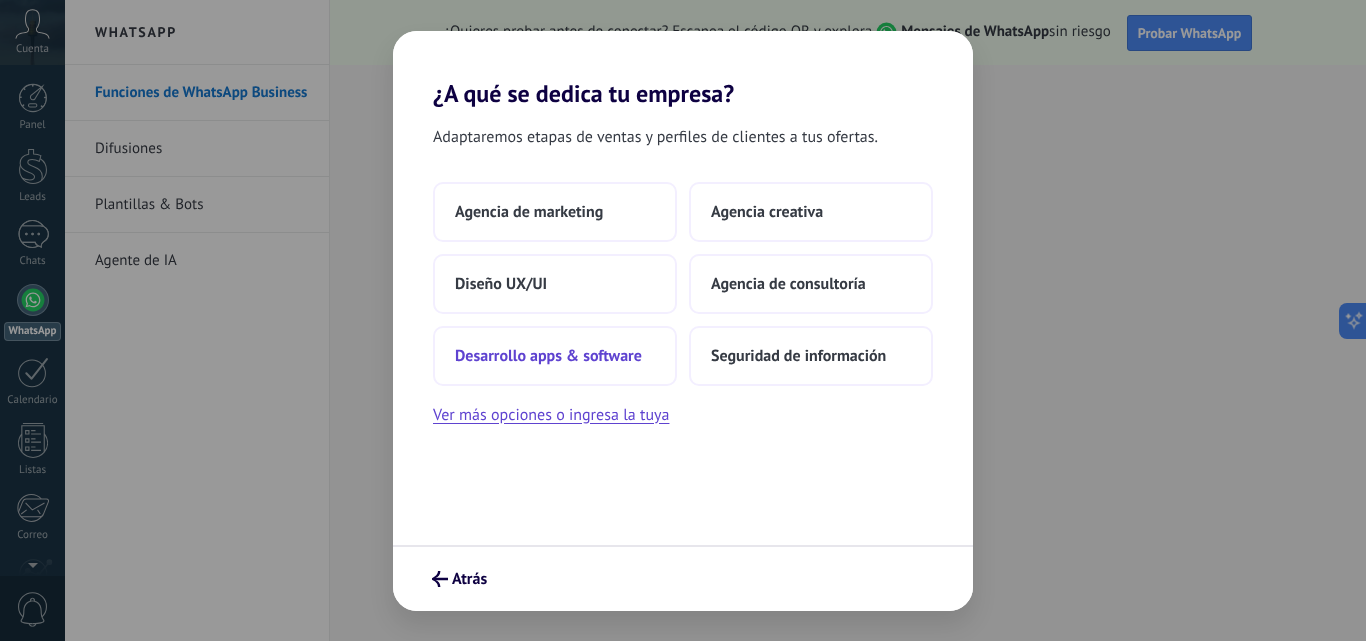 click on "Desarrollo apps & software" at bounding box center [548, 356] 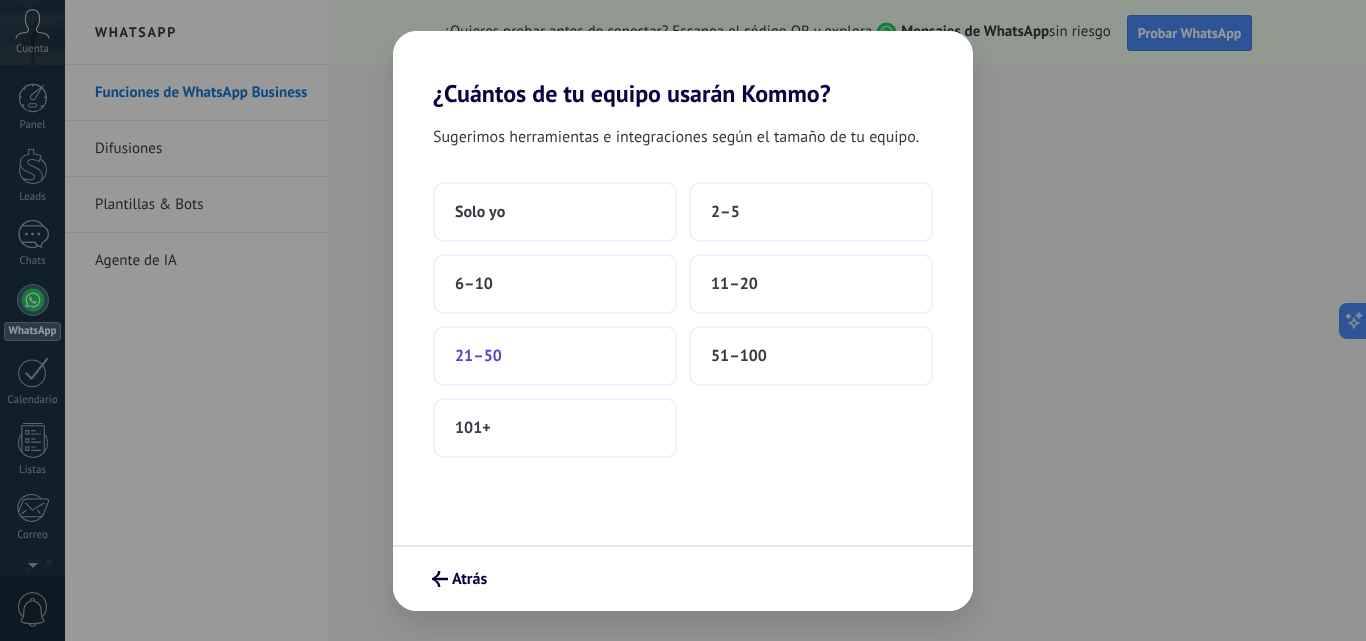 click on "21–50" at bounding box center [555, 356] 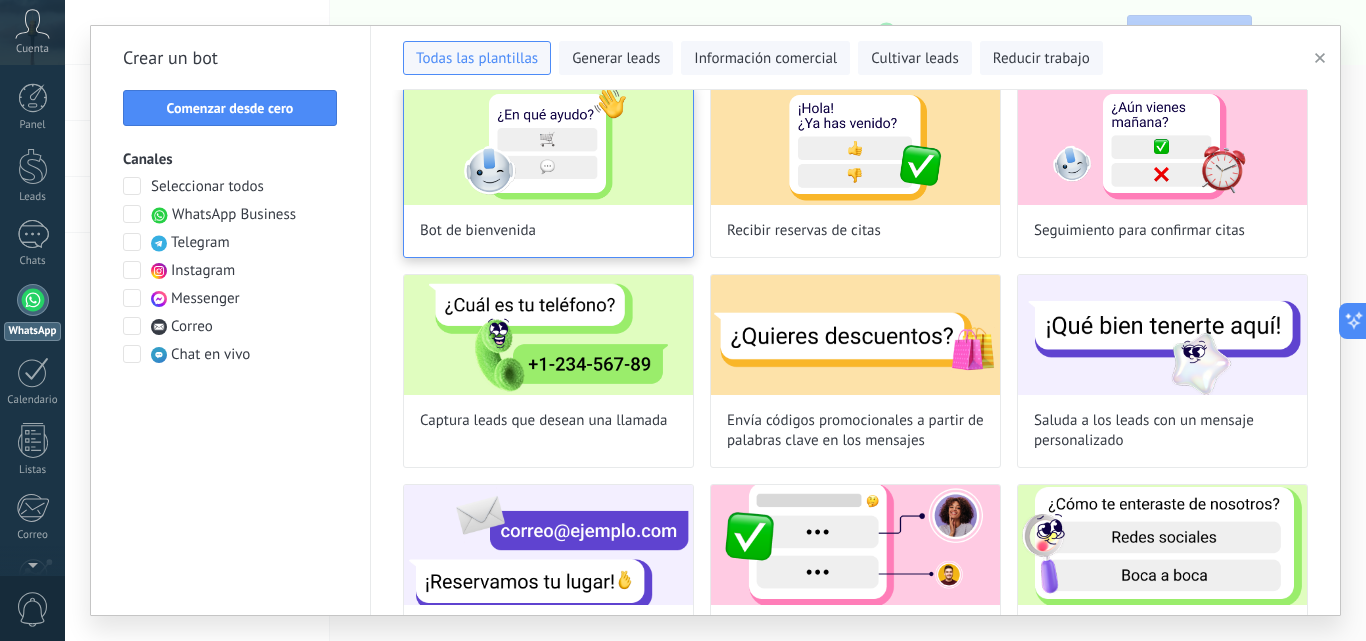 scroll, scrollTop: 0, scrollLeft: 0, axis: both 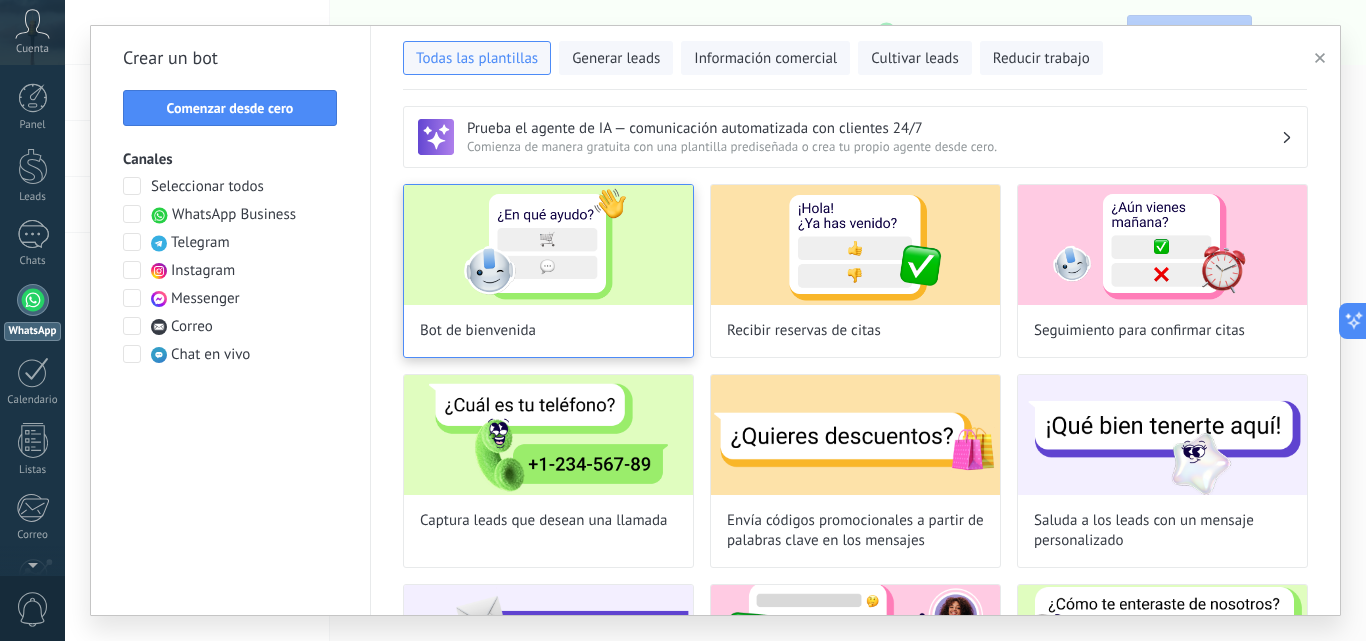 click at bounding box center [548, 245] 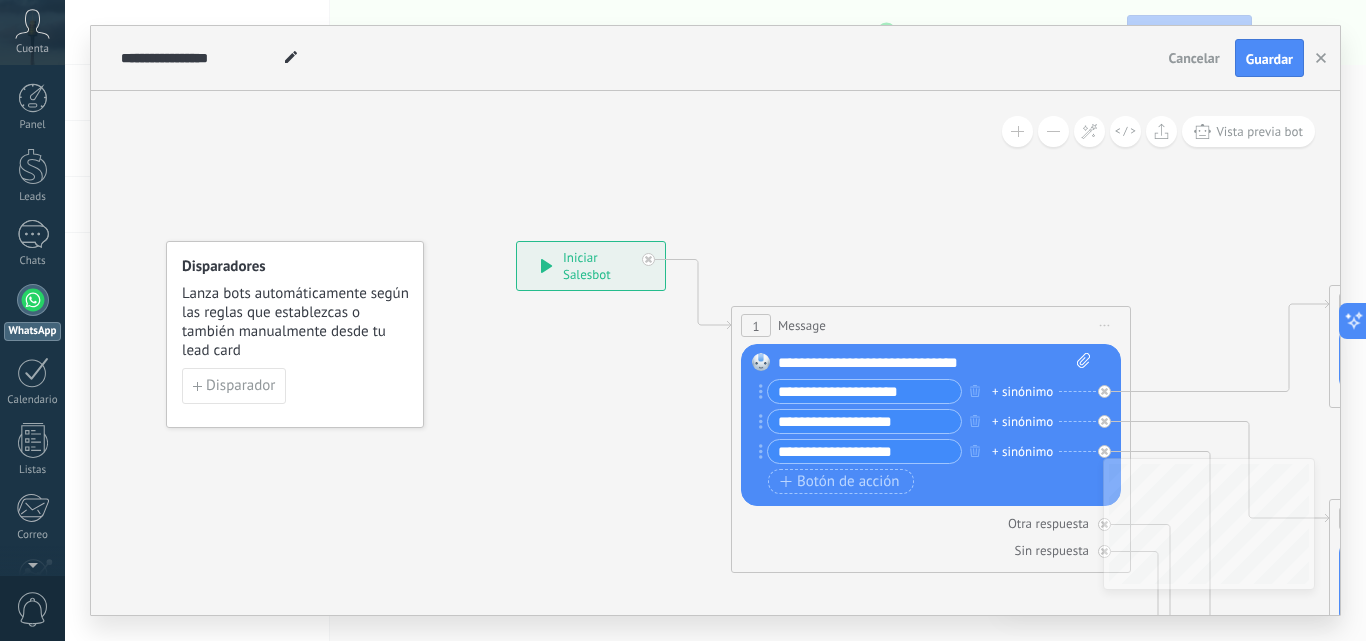 click on "**********" at bounding box center (864, 391) 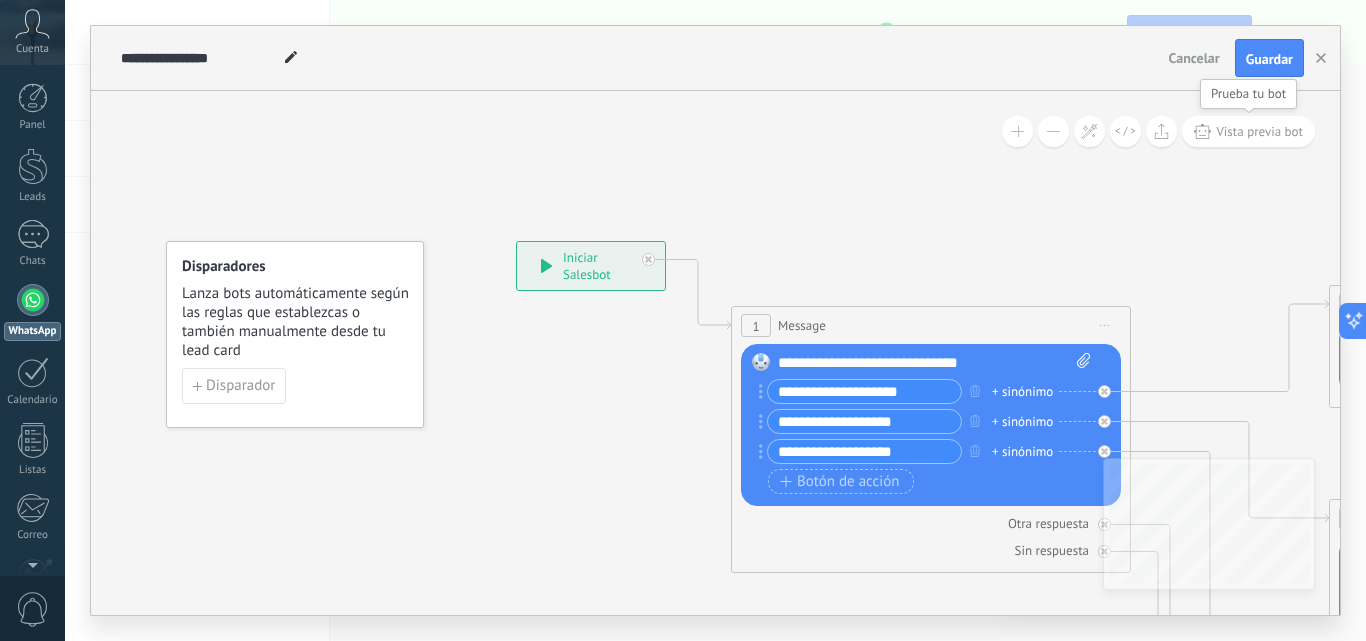 click on "Vista previa bot" at bounding box center (1259, 131) 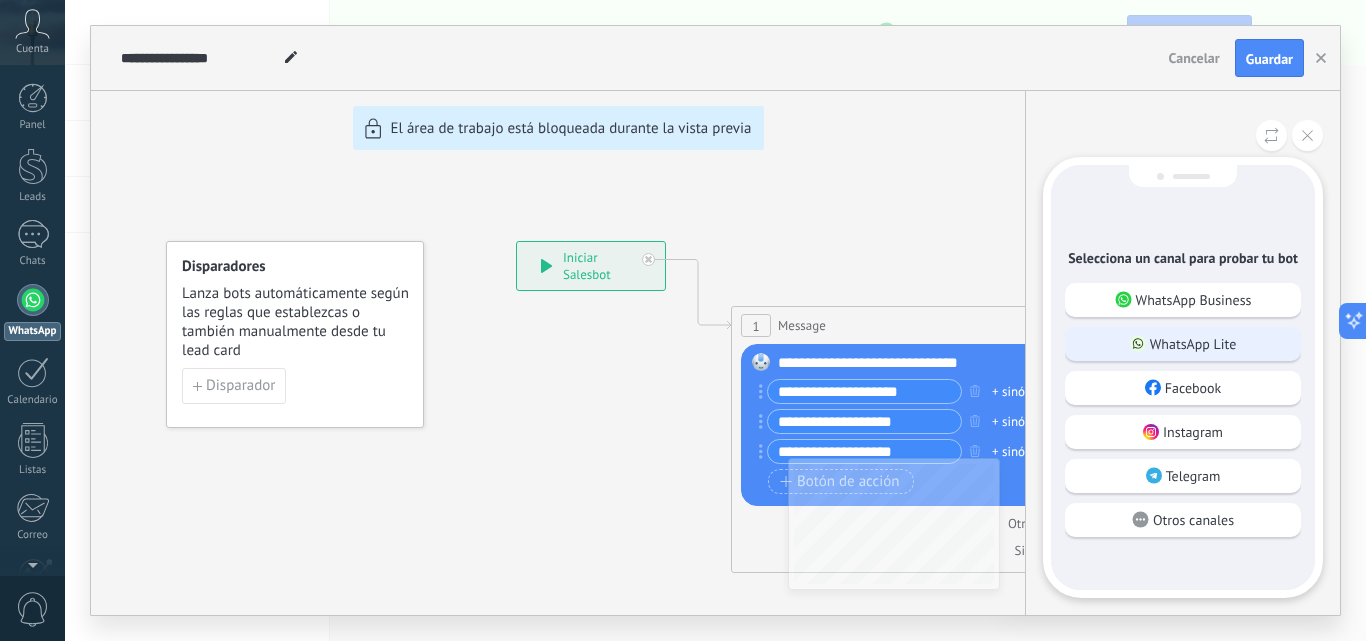 click on "WhatsApp Lite" at bounding box center [1193, 344] 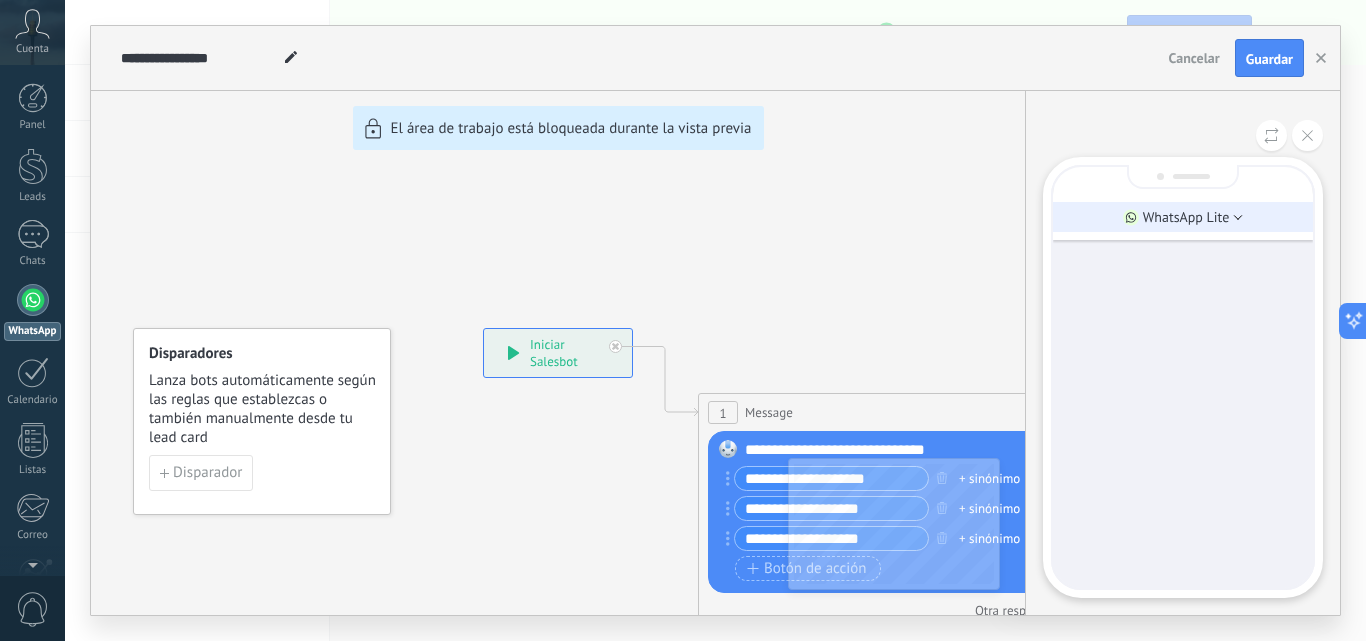 click on "WhatsApp Lite" at bounding box center [1186, 217] 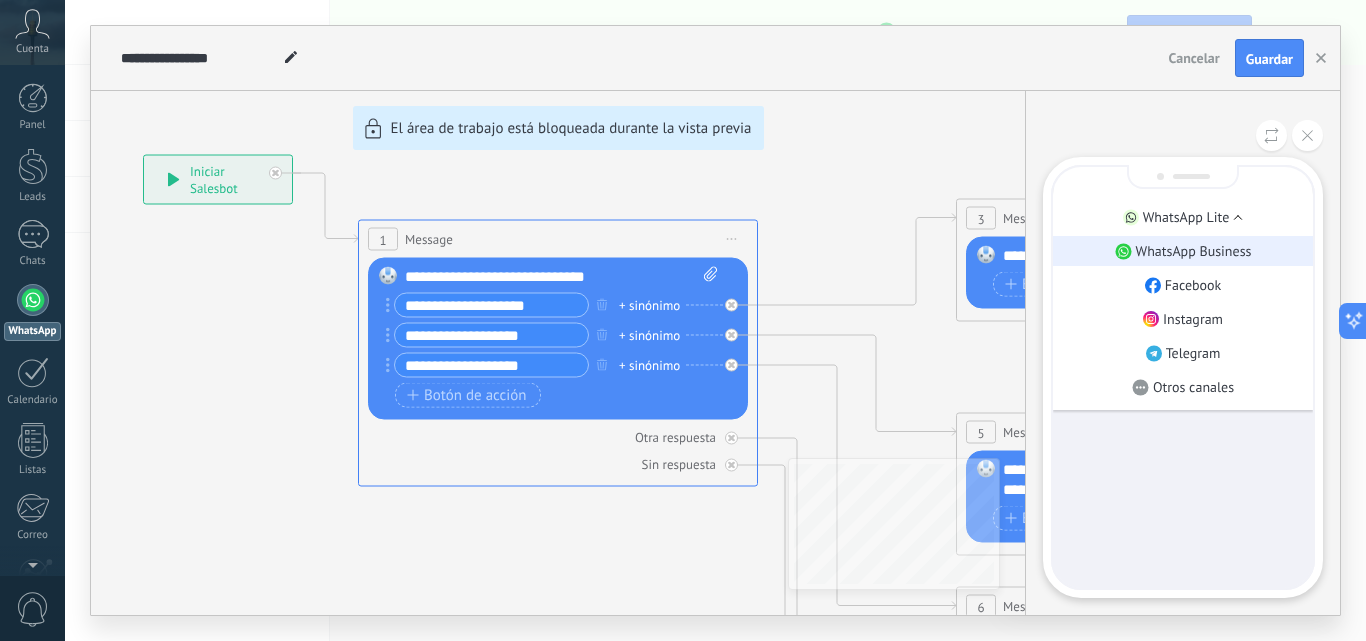 click on "WhatsApp Business" at bounding box center (1194, 251) 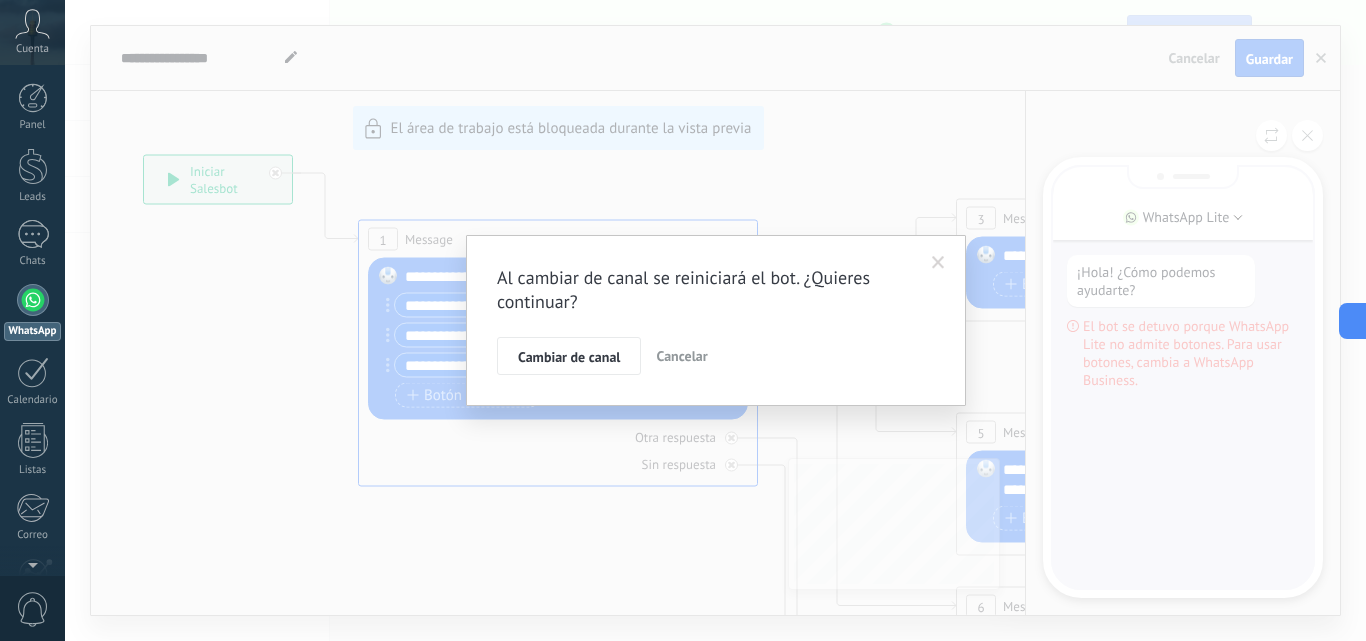 click on "Cancelar" at bounding box center (681, 356) 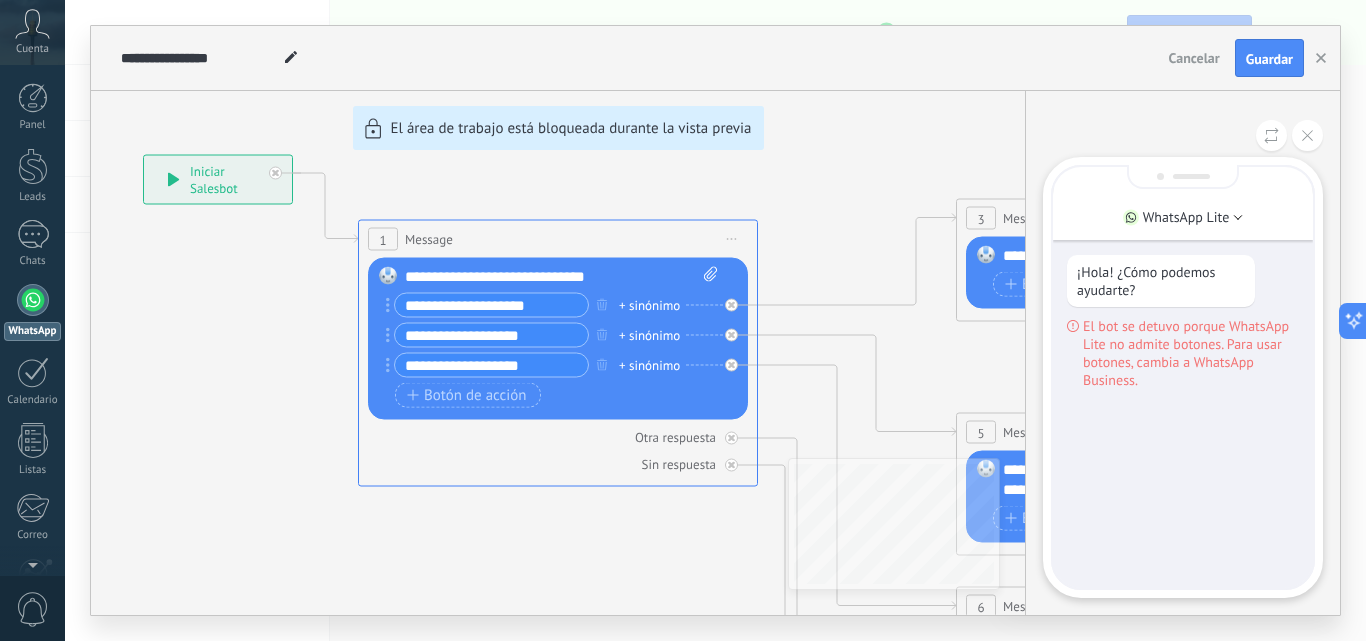 click on "**********" at bounding box center (715, 320) 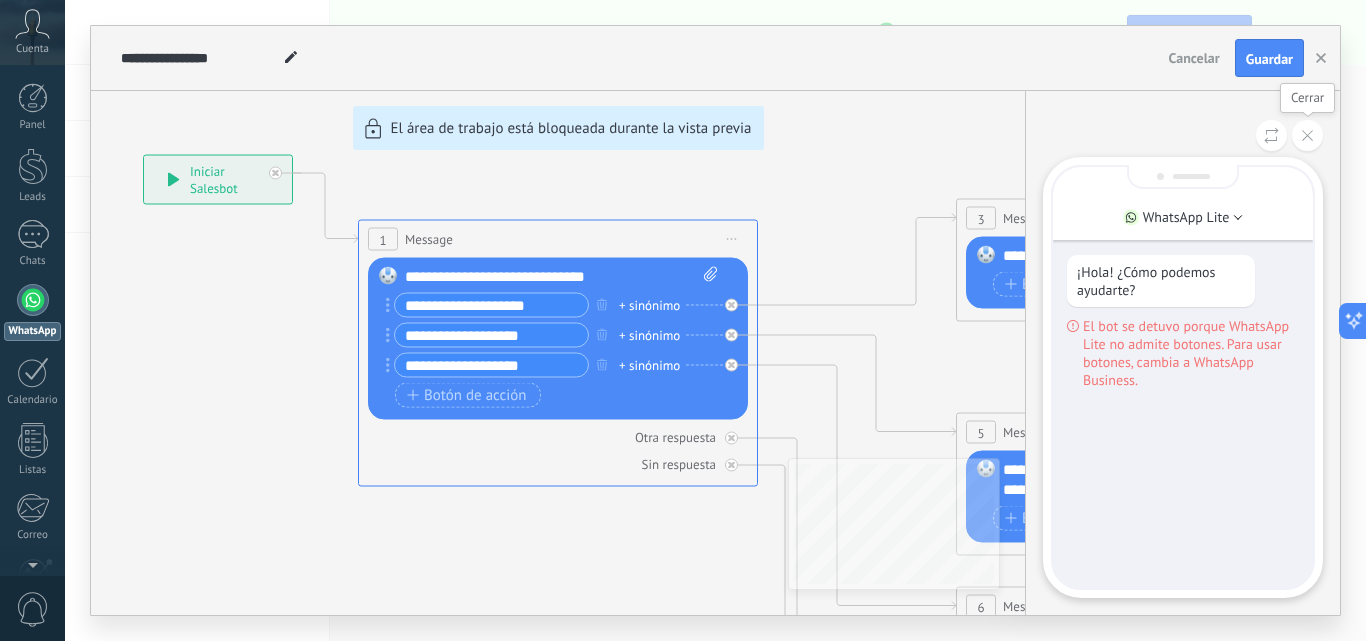 click at bounding box center [1307, 135] 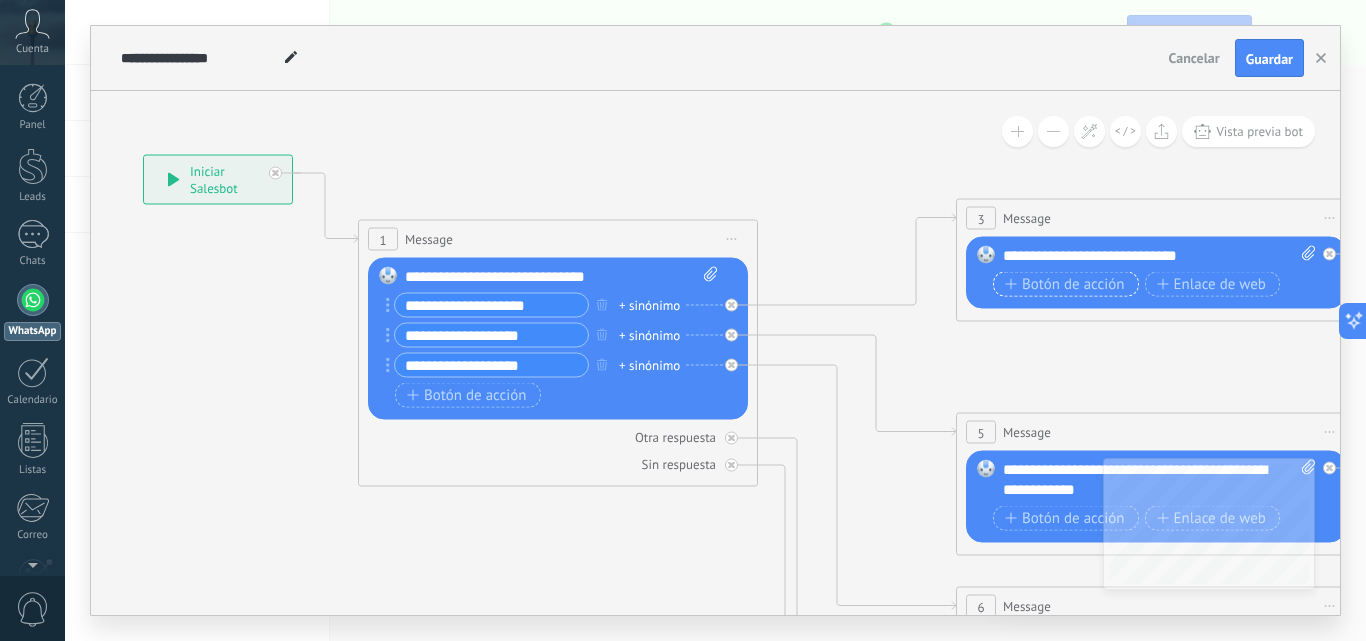 click on "Botón de acción" at bounding box center (1065, 284) 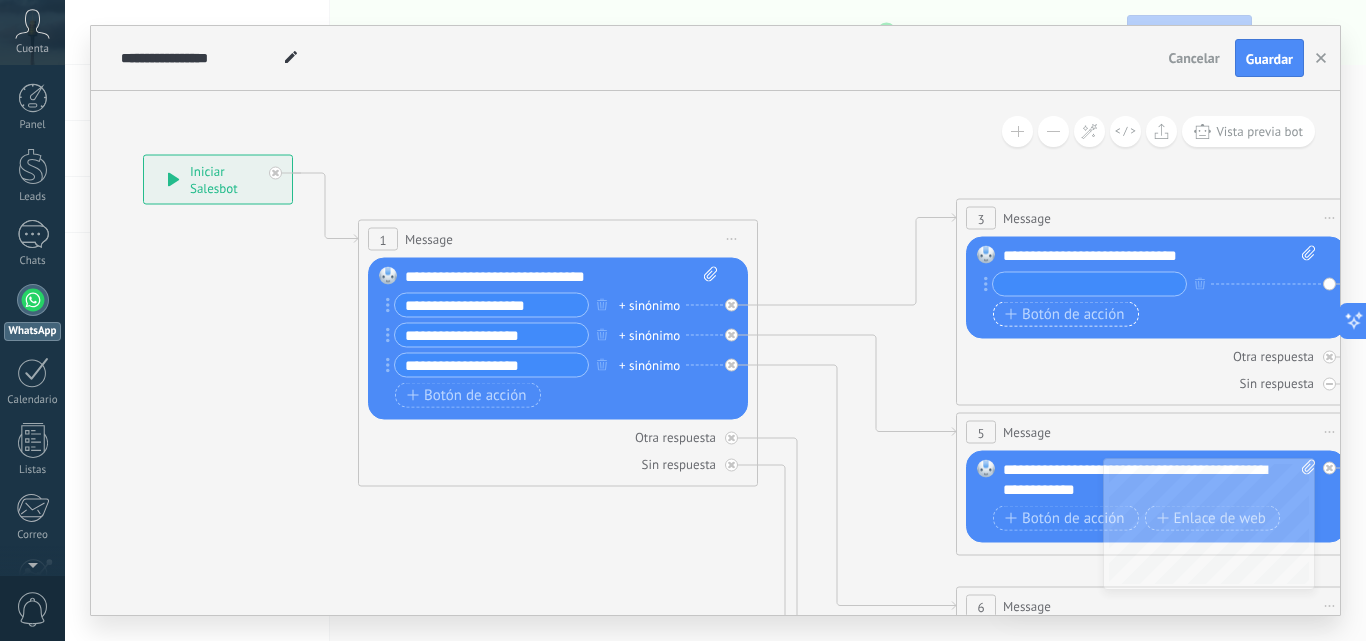 click on "Botón de acción" at bounding box center [1065, 314] 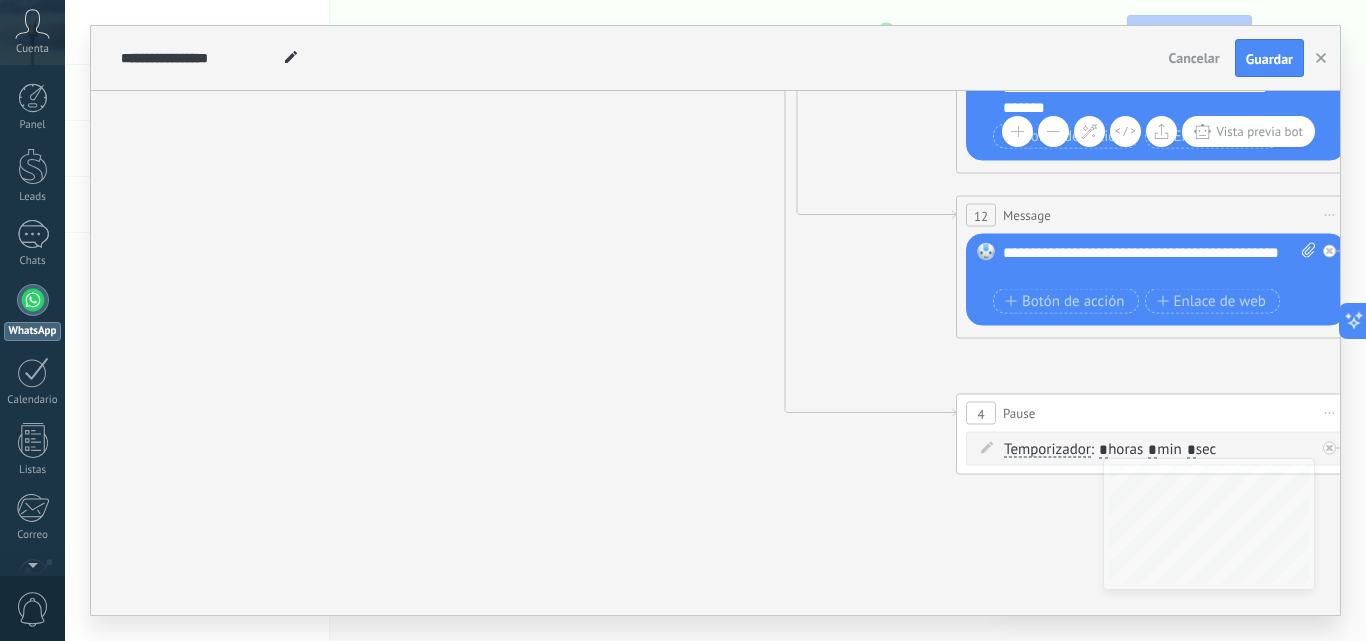 click on "**********" at bounding box center [1159, 263] 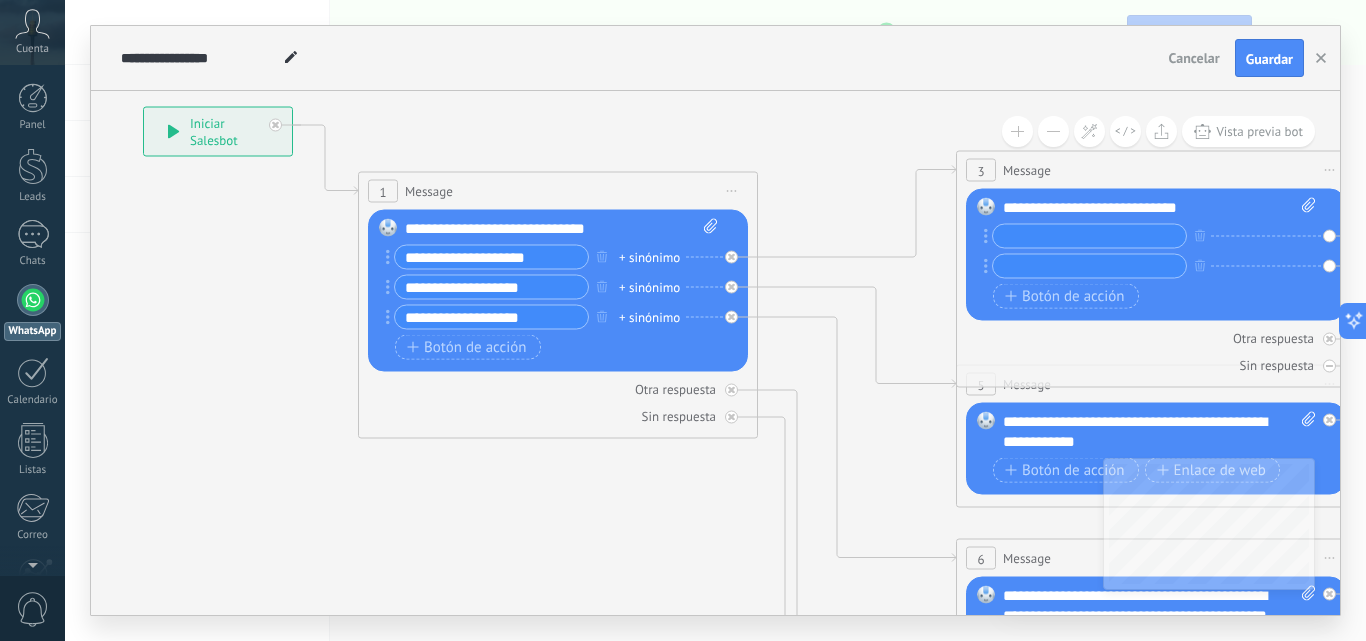 click on "**********" at bounding box center [218, 132] 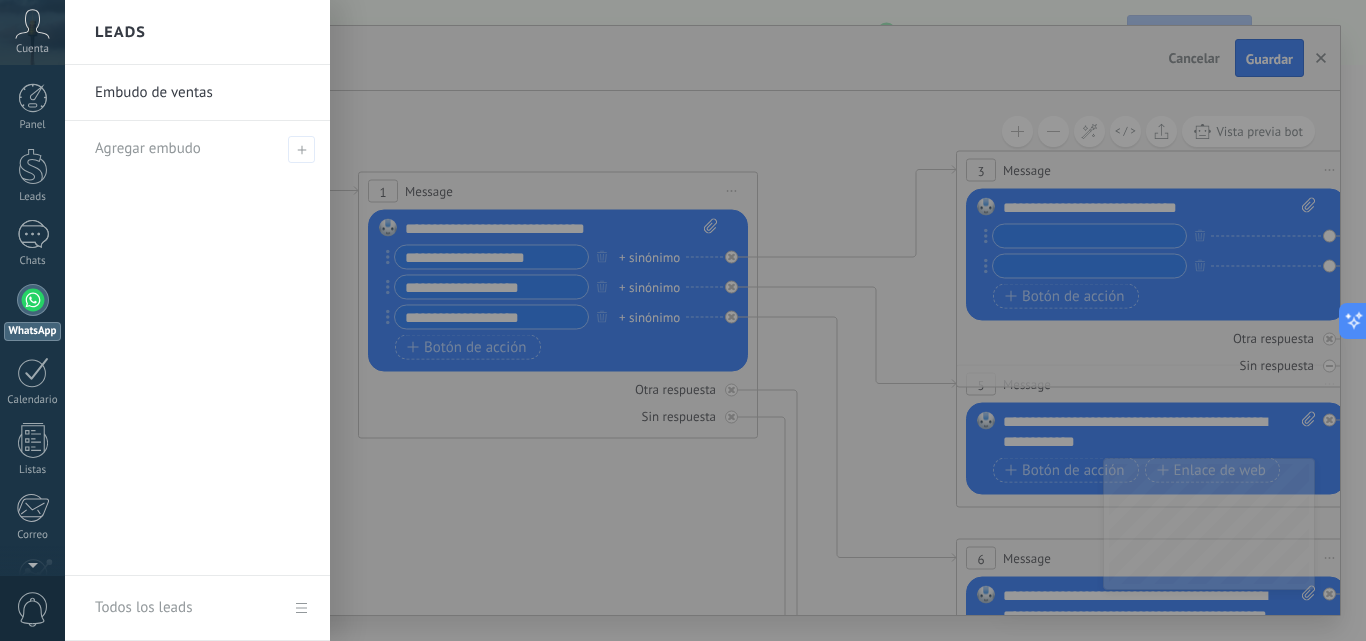 click on "Embudo de ventas" at bounding box center [202, 93] 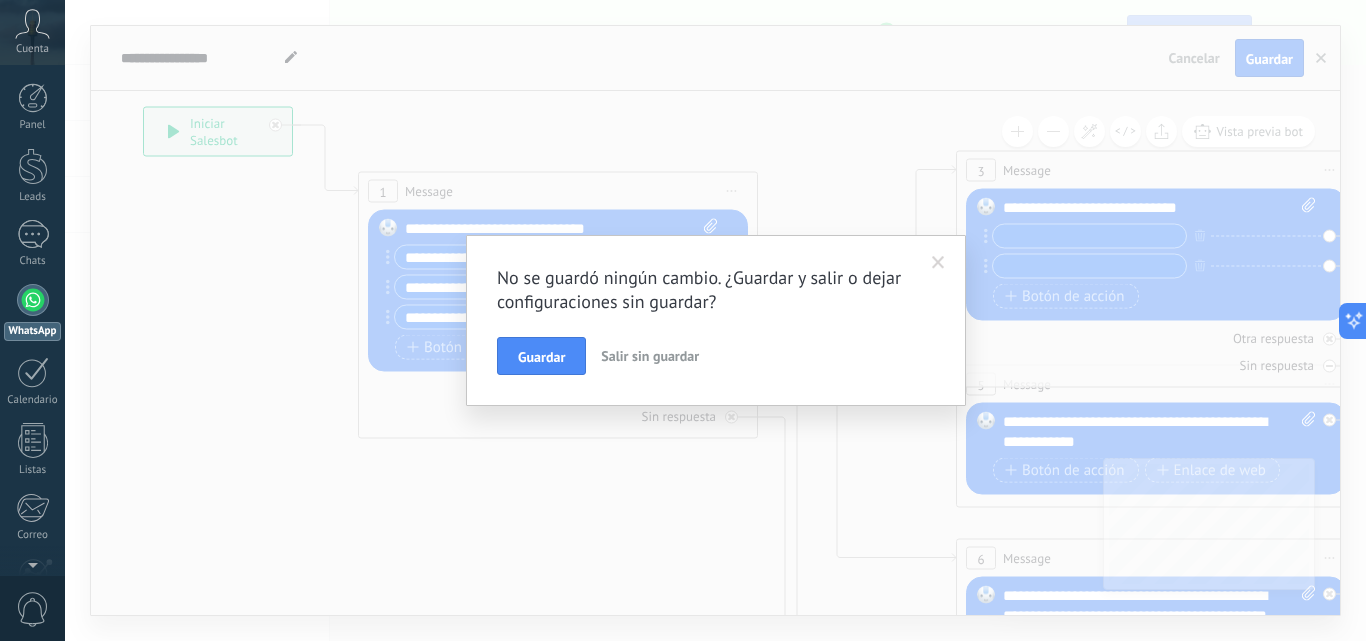 click at bounding box center [938, 263] 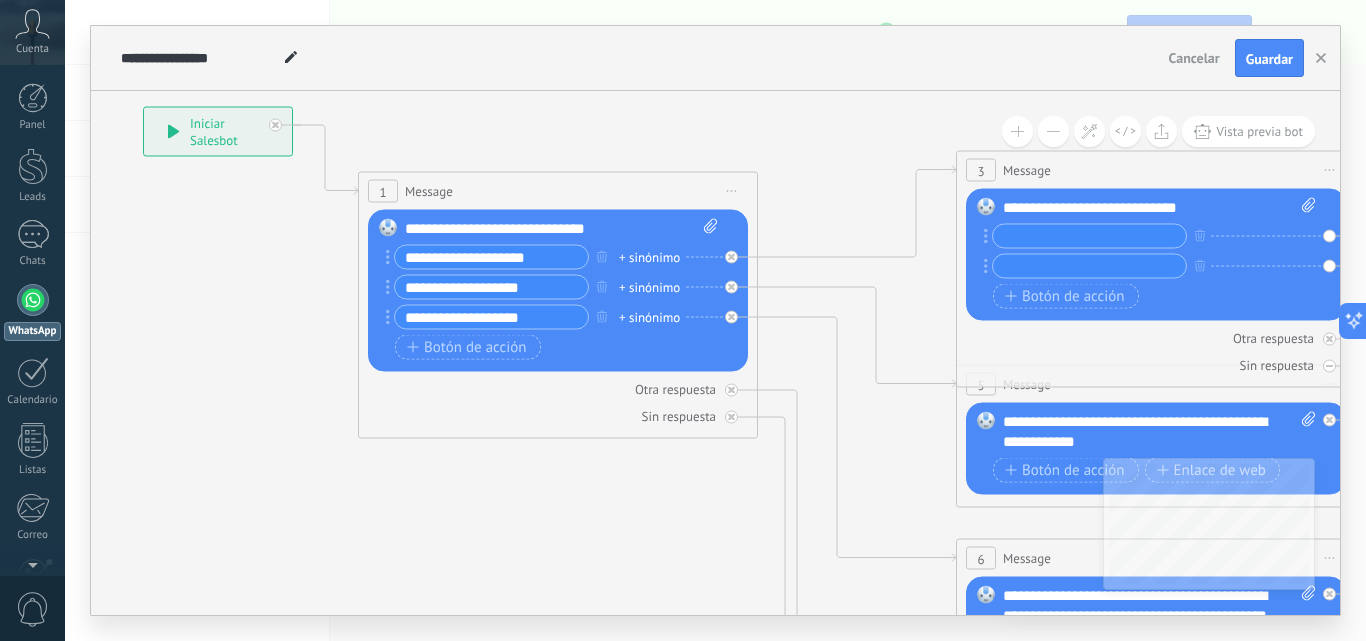 click on "**********" at bounding box center (491, 257) 